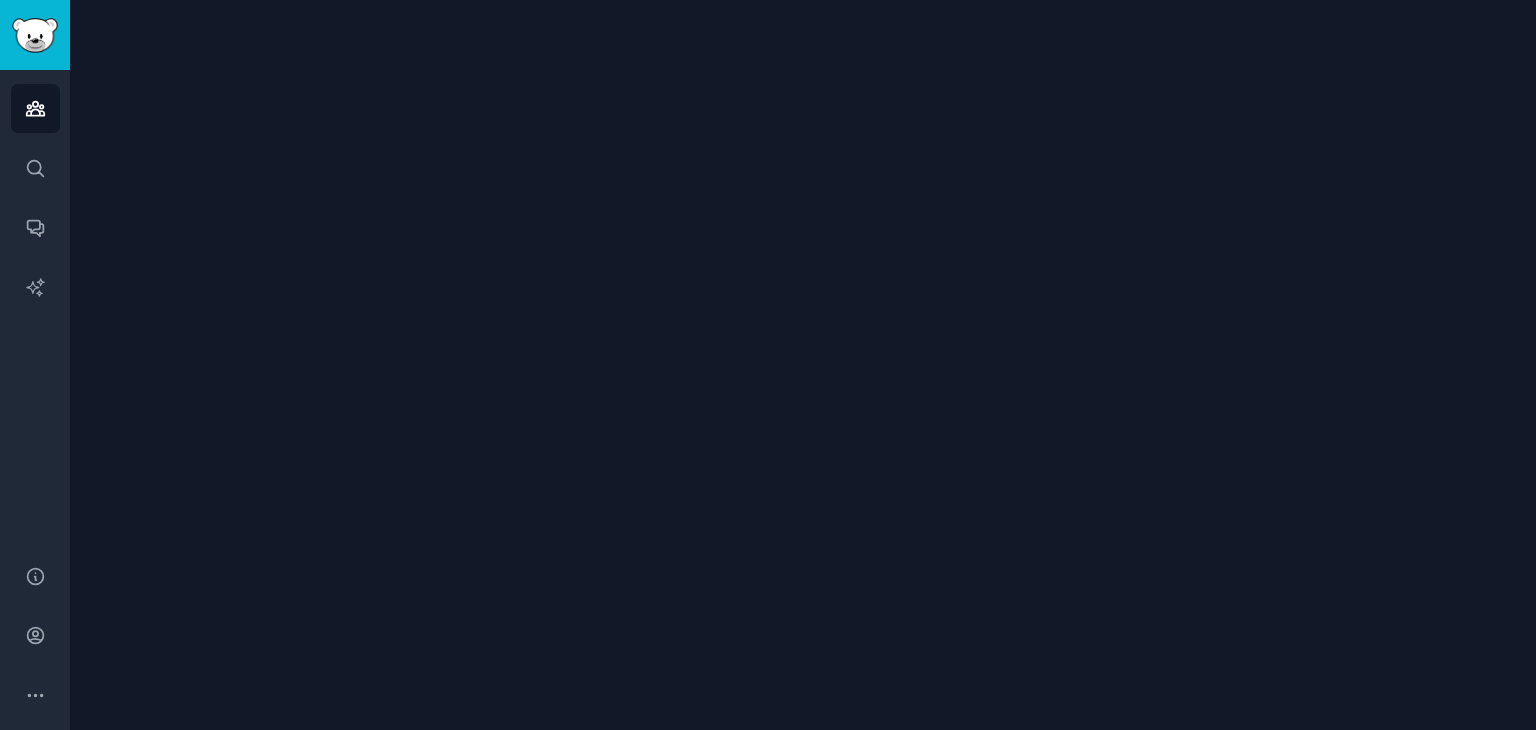 scroll, scrollTop: 0, scrollLeft: 0, axis: both 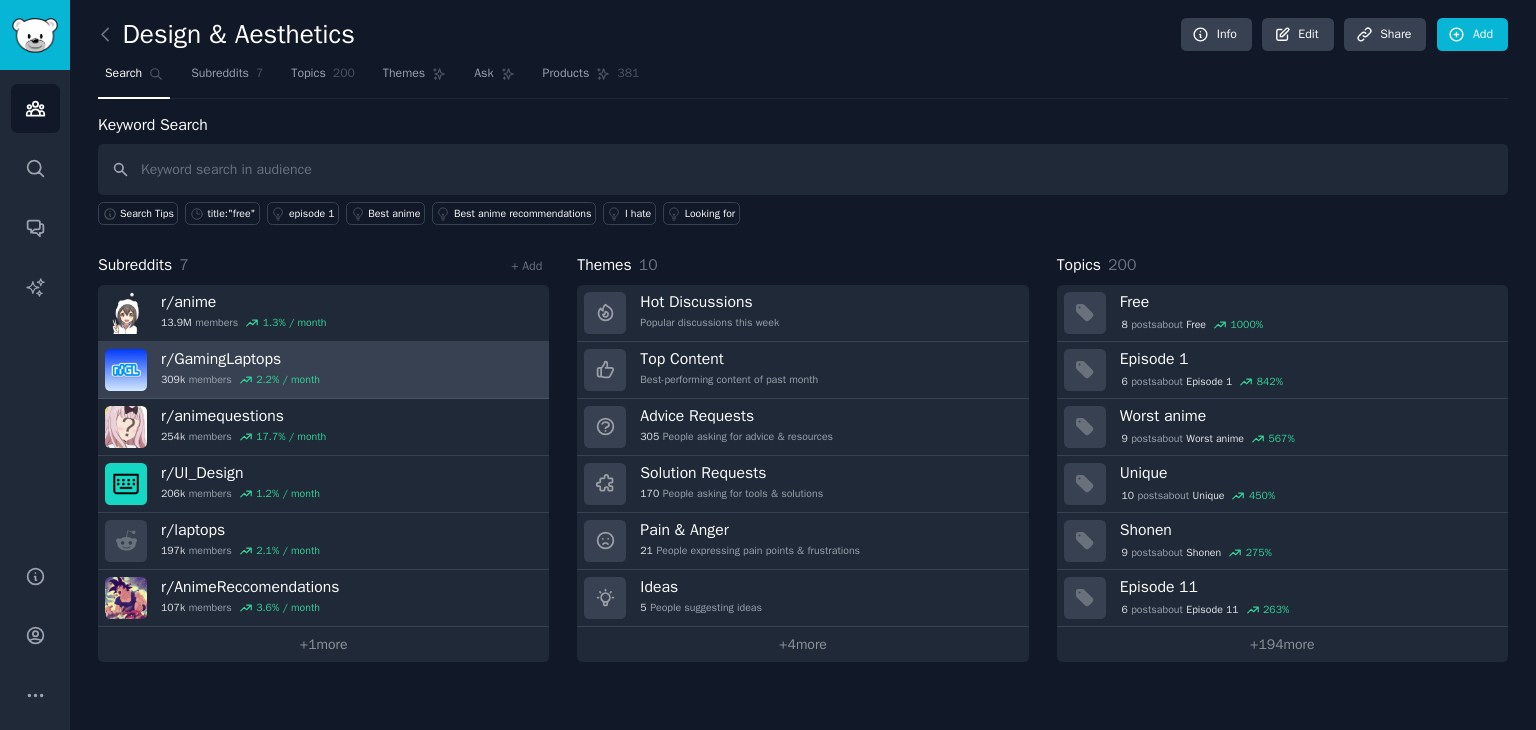 click on "r/ GamingLaptops" at bounding box center [240, 359] 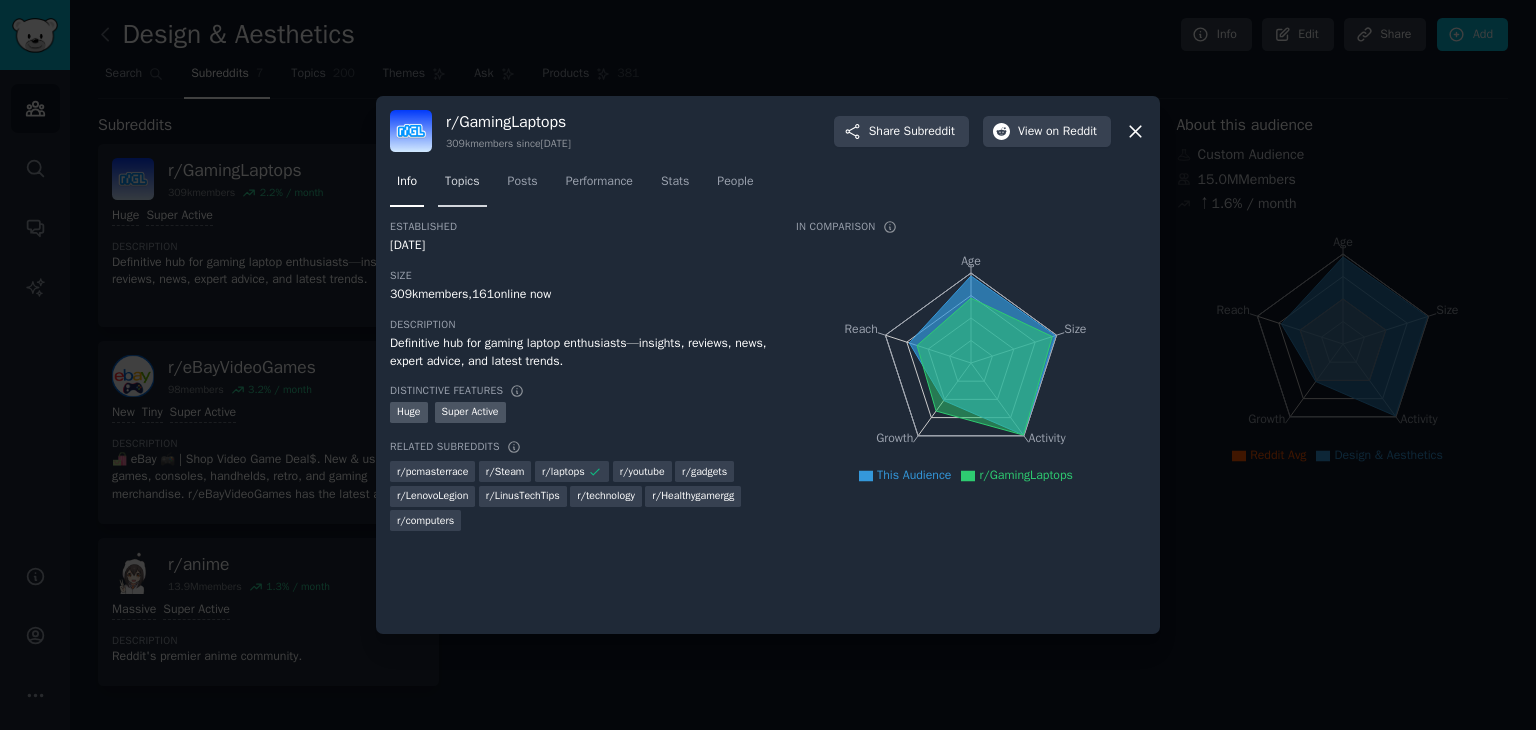 click on "Topics" at bounding box center (462, 182) 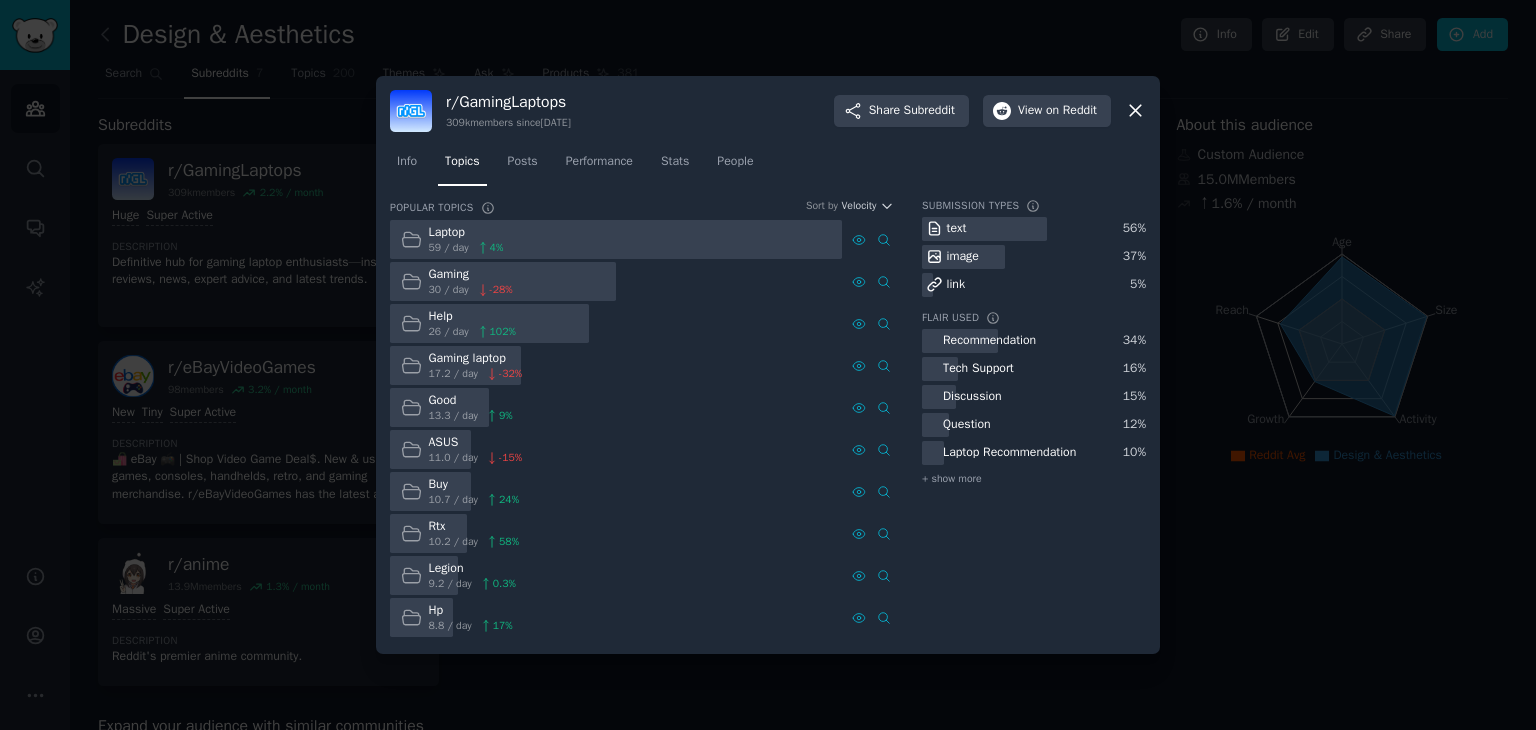 click 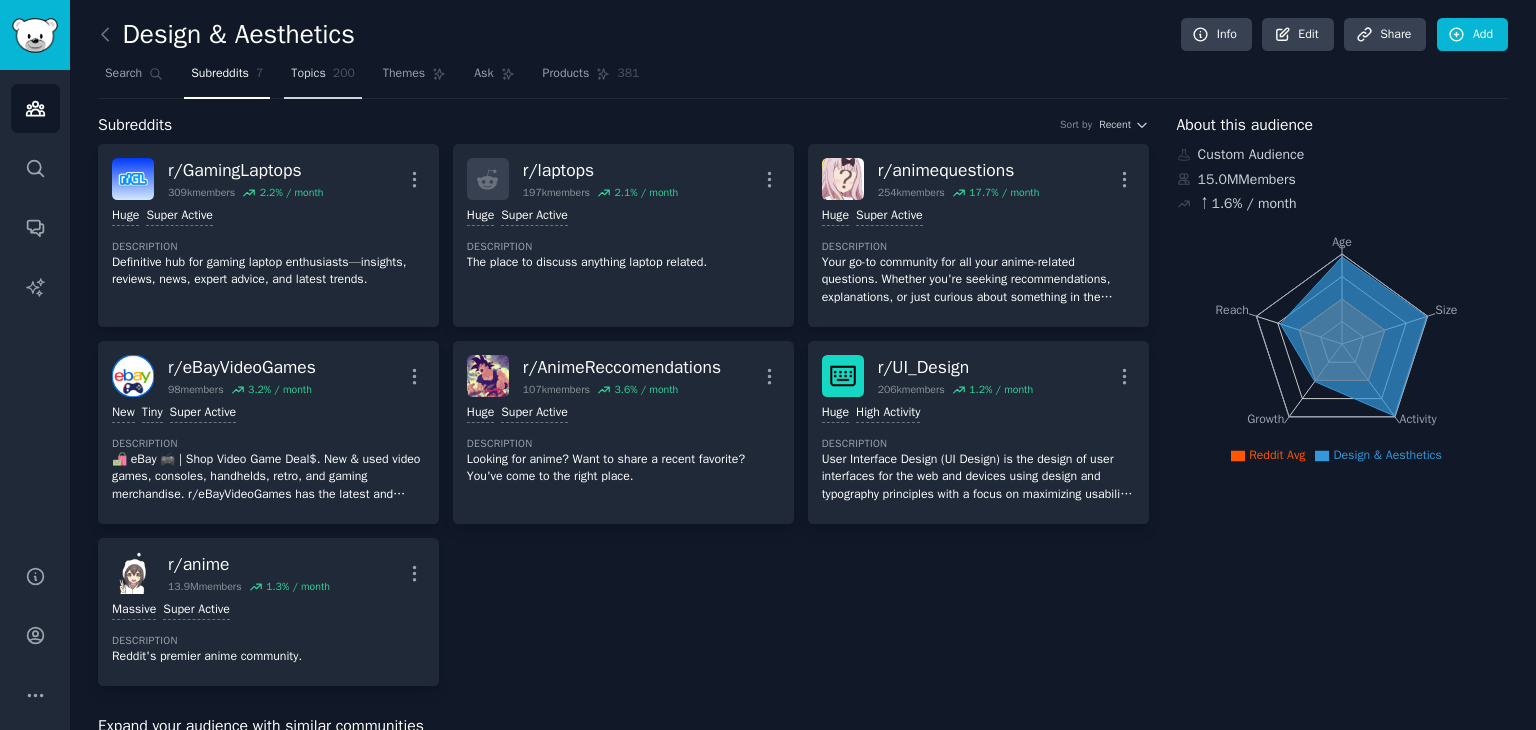 click on "200" 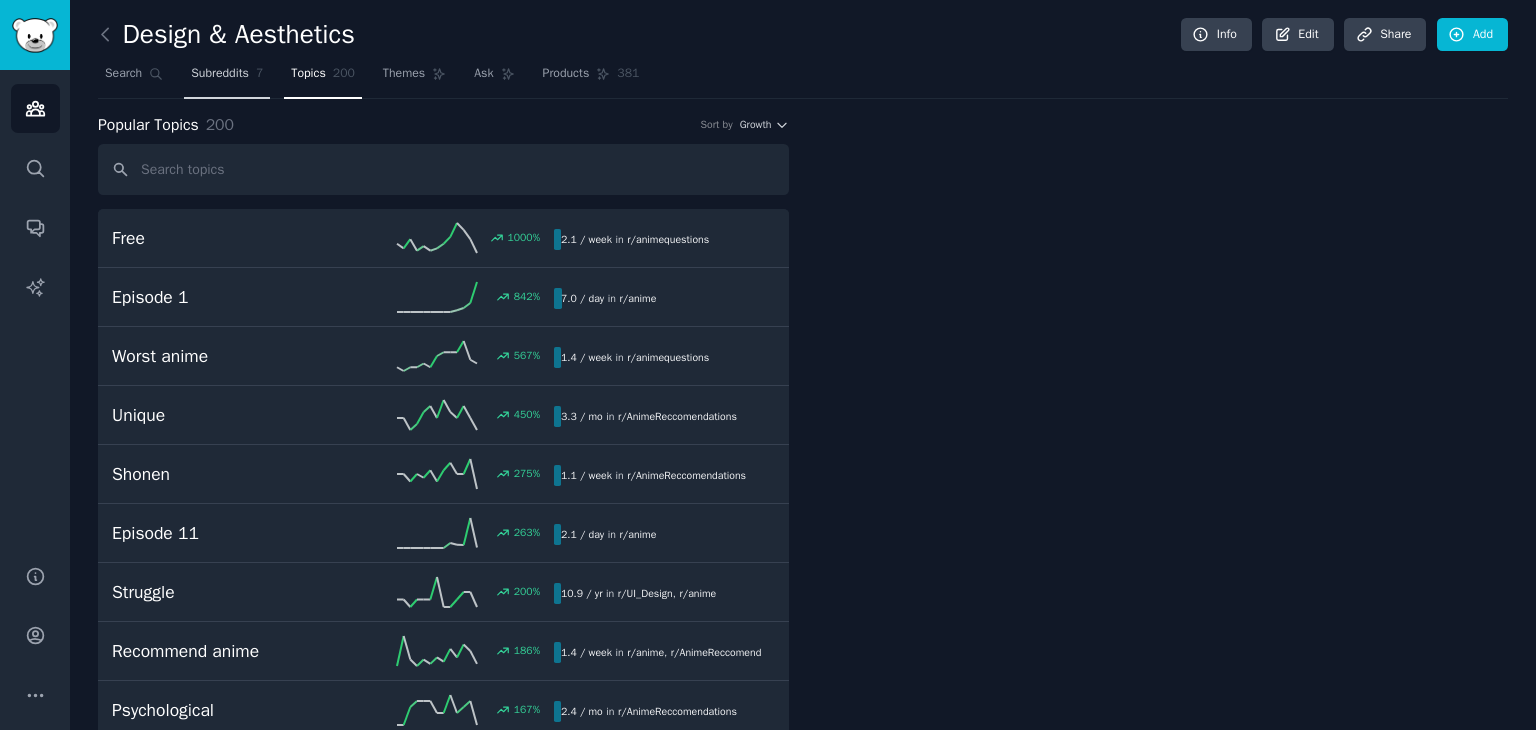click on "Subreddits" at bounding box center [220, 74] 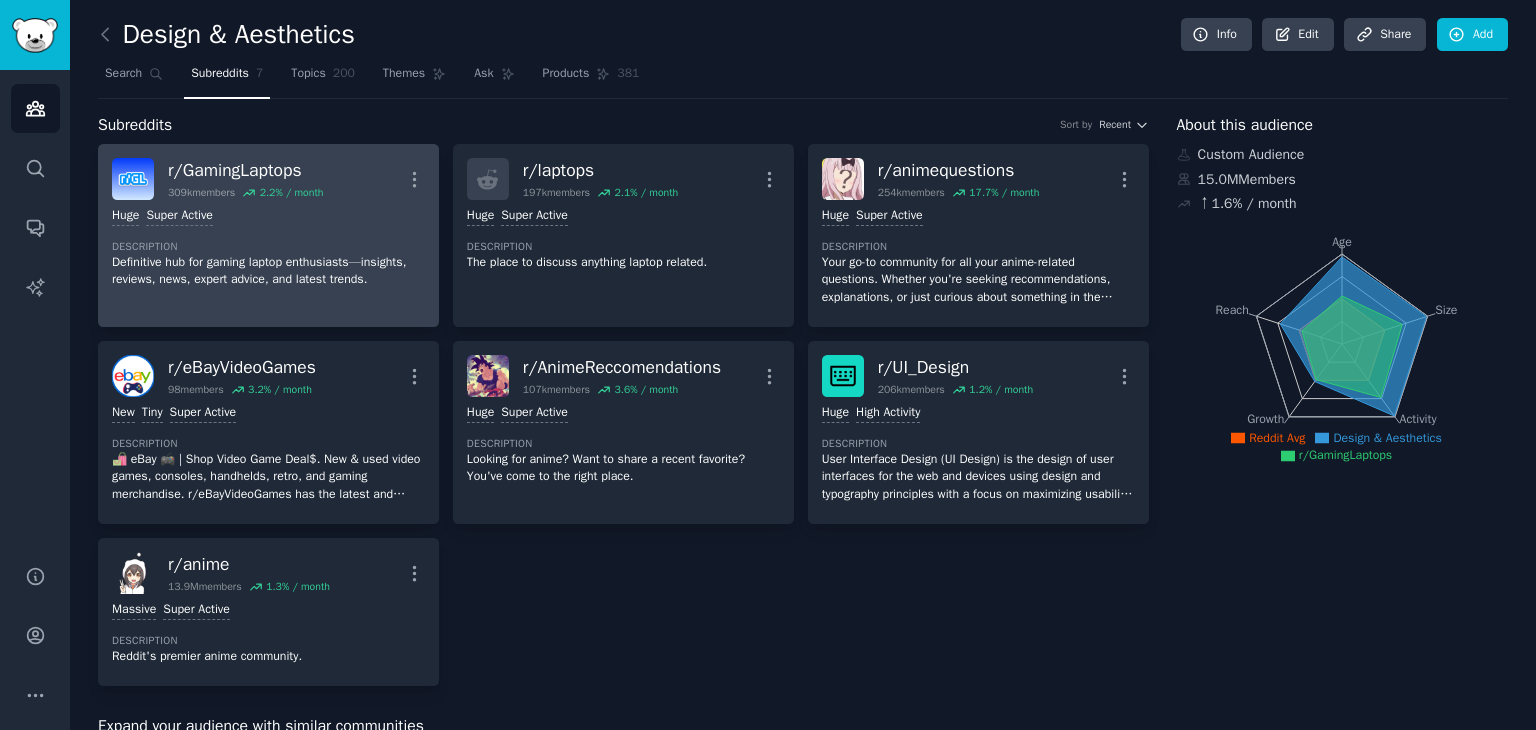 click on "Huge Super Active" at bounding box center (268, 216) 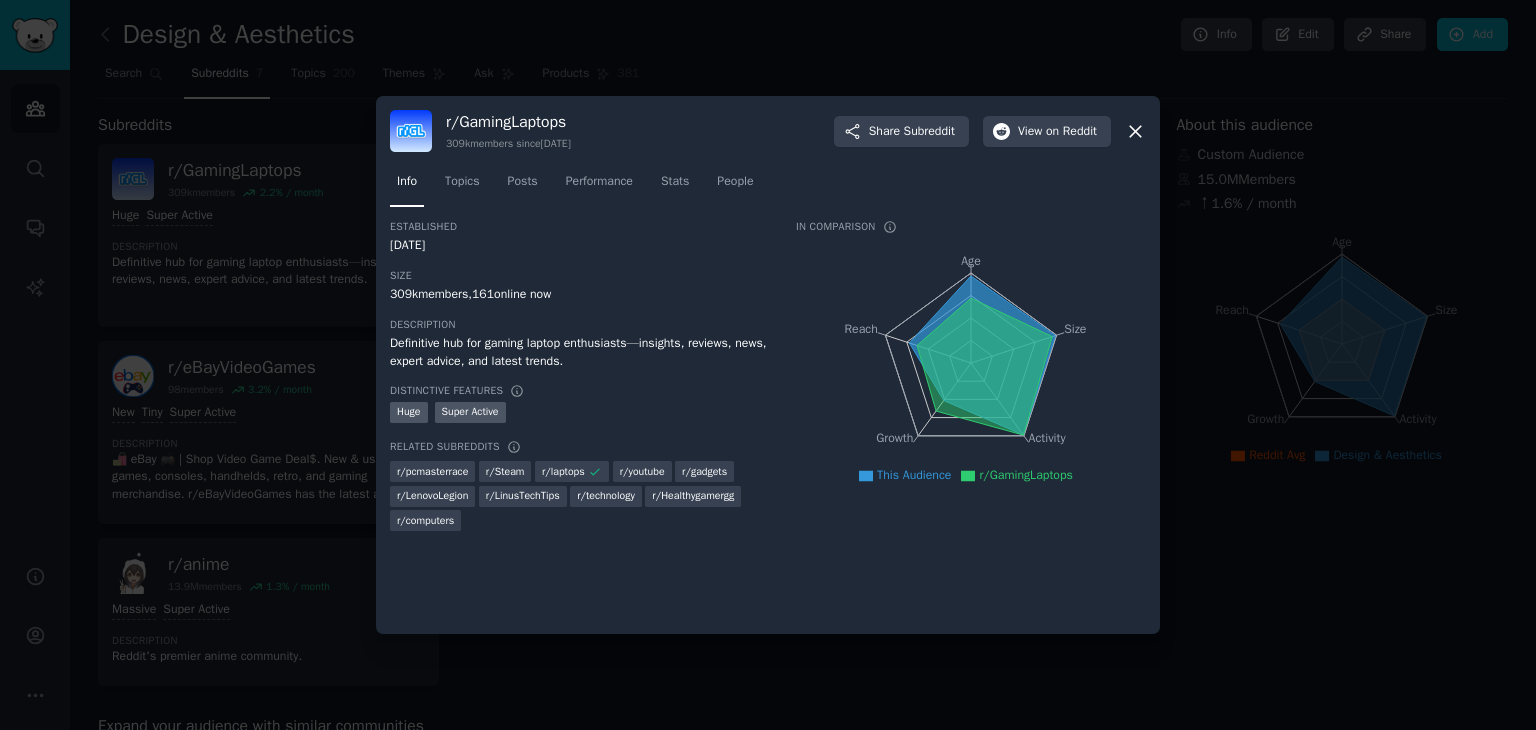 click on "r/ GamingLaptops 309k  members since  [DATE] Share  Subreddit View  on Reddit Info Topics Posts Performance Stats People Established [DATE] Size 309k  members,  161  online now Description Definitive hub for gaming laptop enthusiasts—insights, reviews, news, expert advice, and latest trends. Distinctive Features Huge Super Active Related Subreddits r/ pcmasterrace r/ Steam r/ laptops r/ youtube r/ gadgets r/ LenovoLegion r/ LinusTechTips r/ technology r/ Healthygamergg r/ computers In Comparison Age Size Activity Growth Reach This Audience r/GamingLaptops" at bounding box center [768, 365] 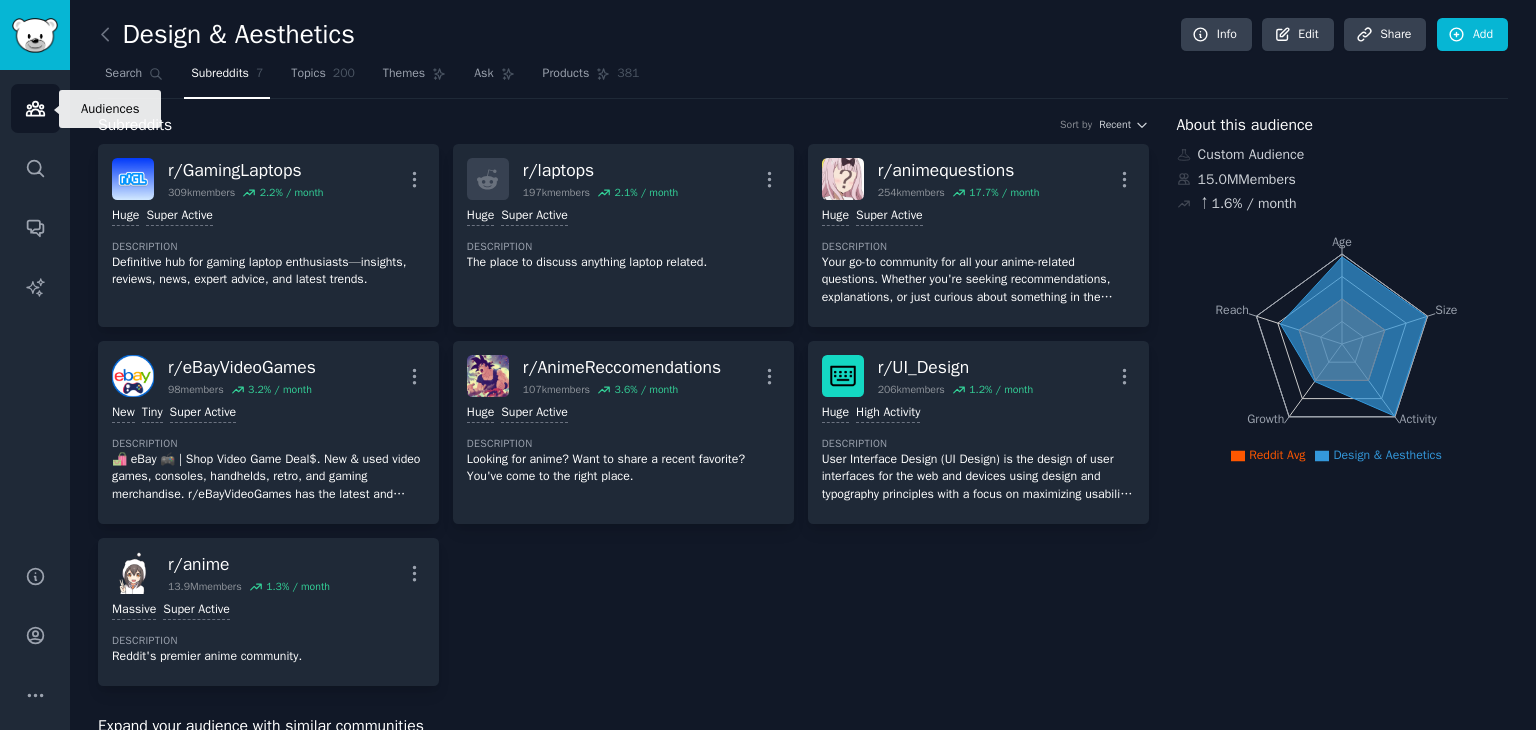 click 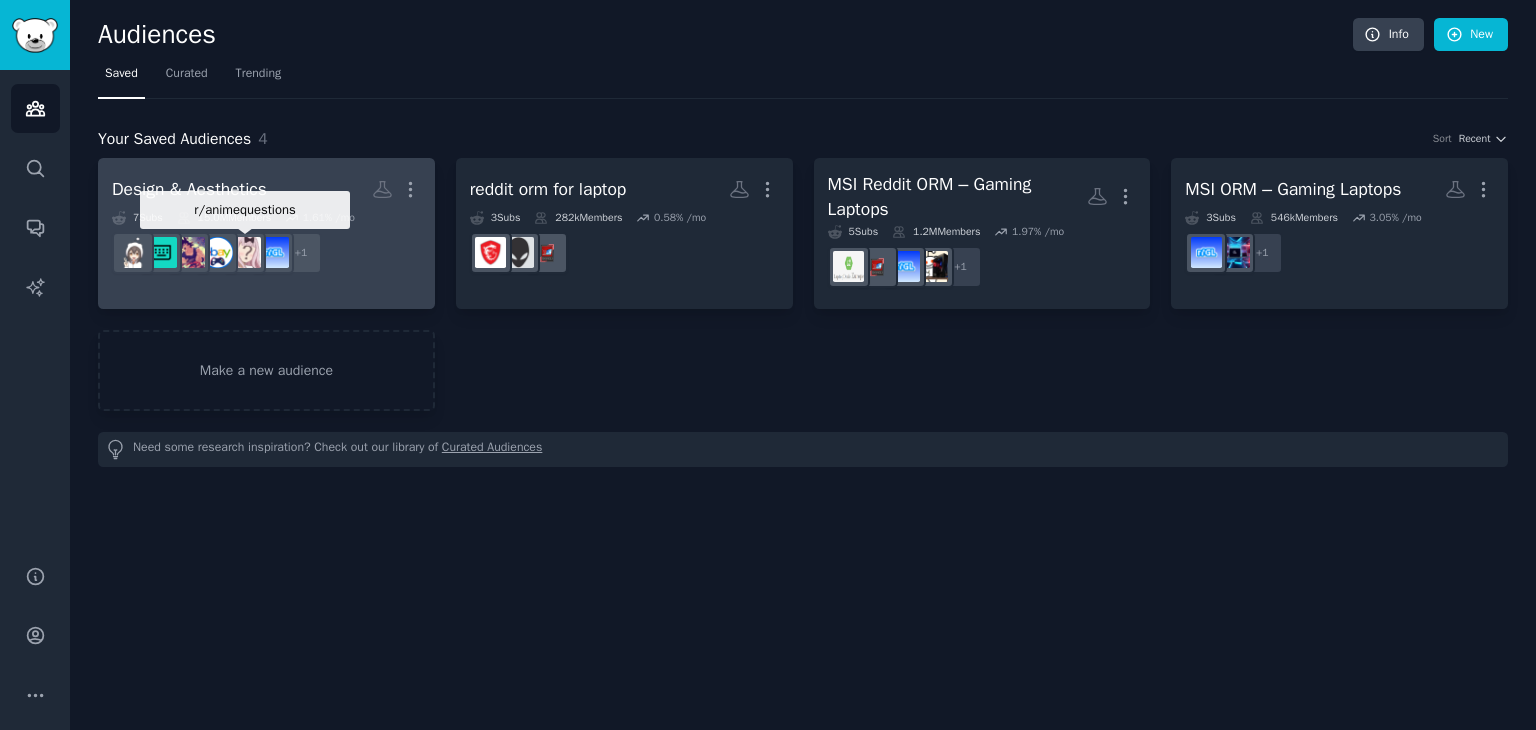 click at bounding box center (245, 252) 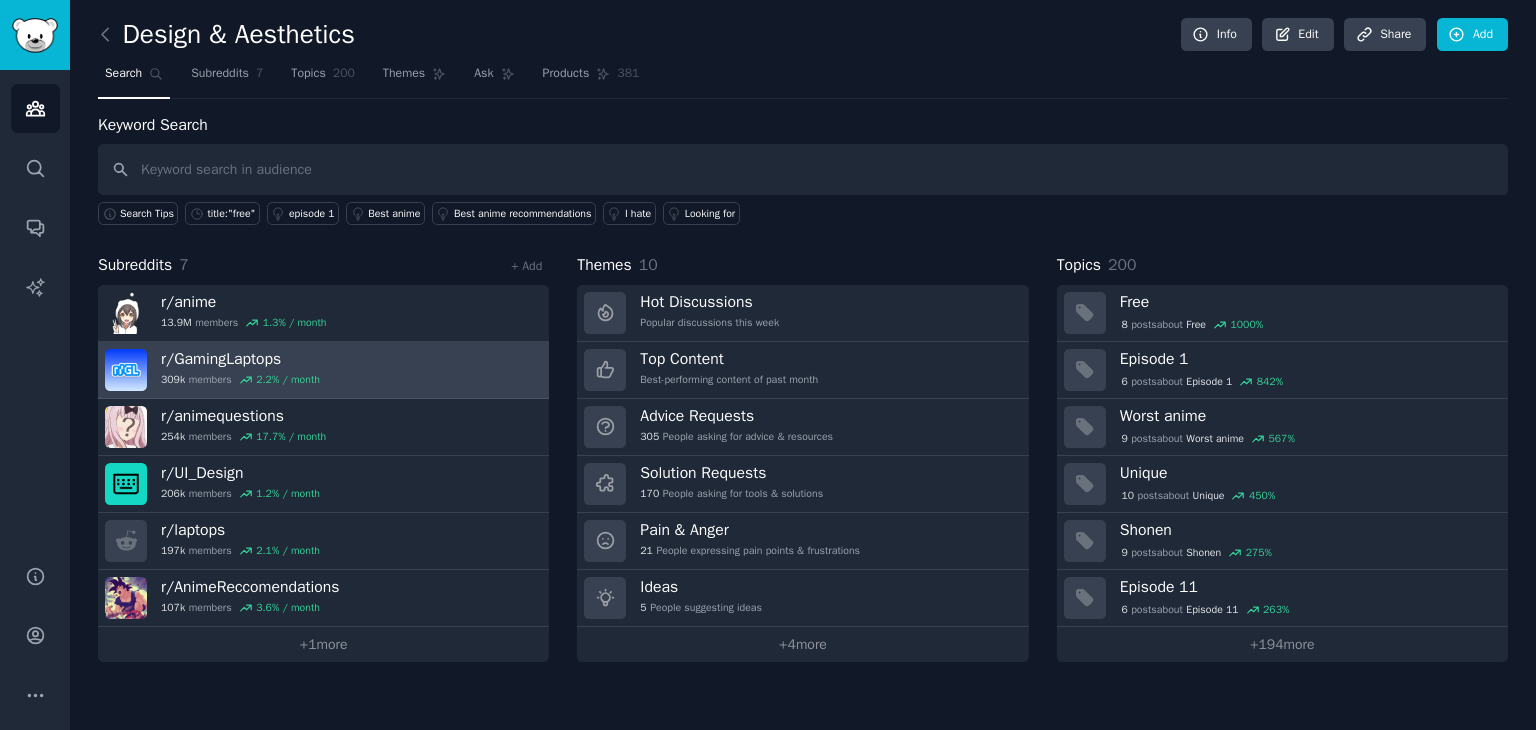 click on "2.2 % / month" at bounding box center (288, 380) 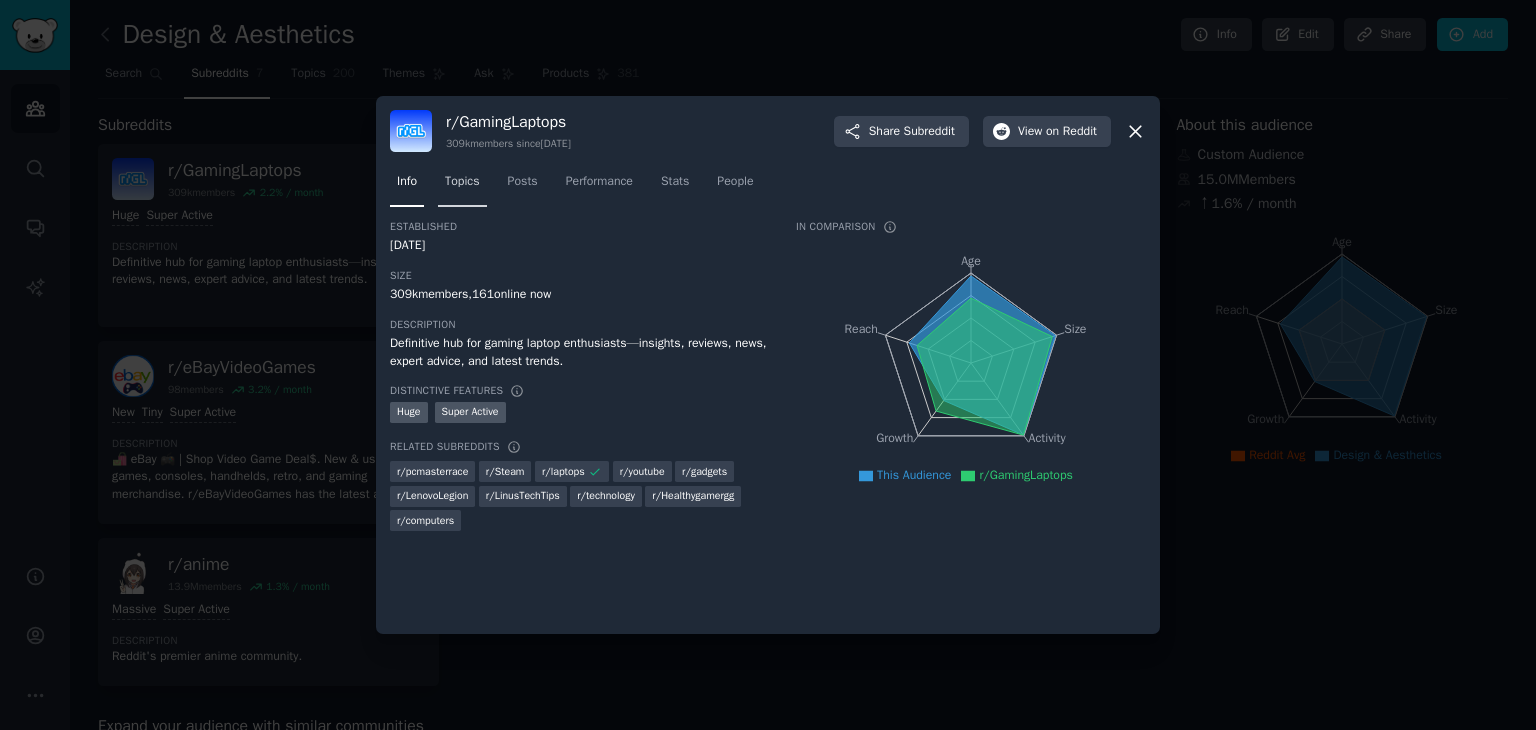 click on "Topics" at bounding box center (462, 186) 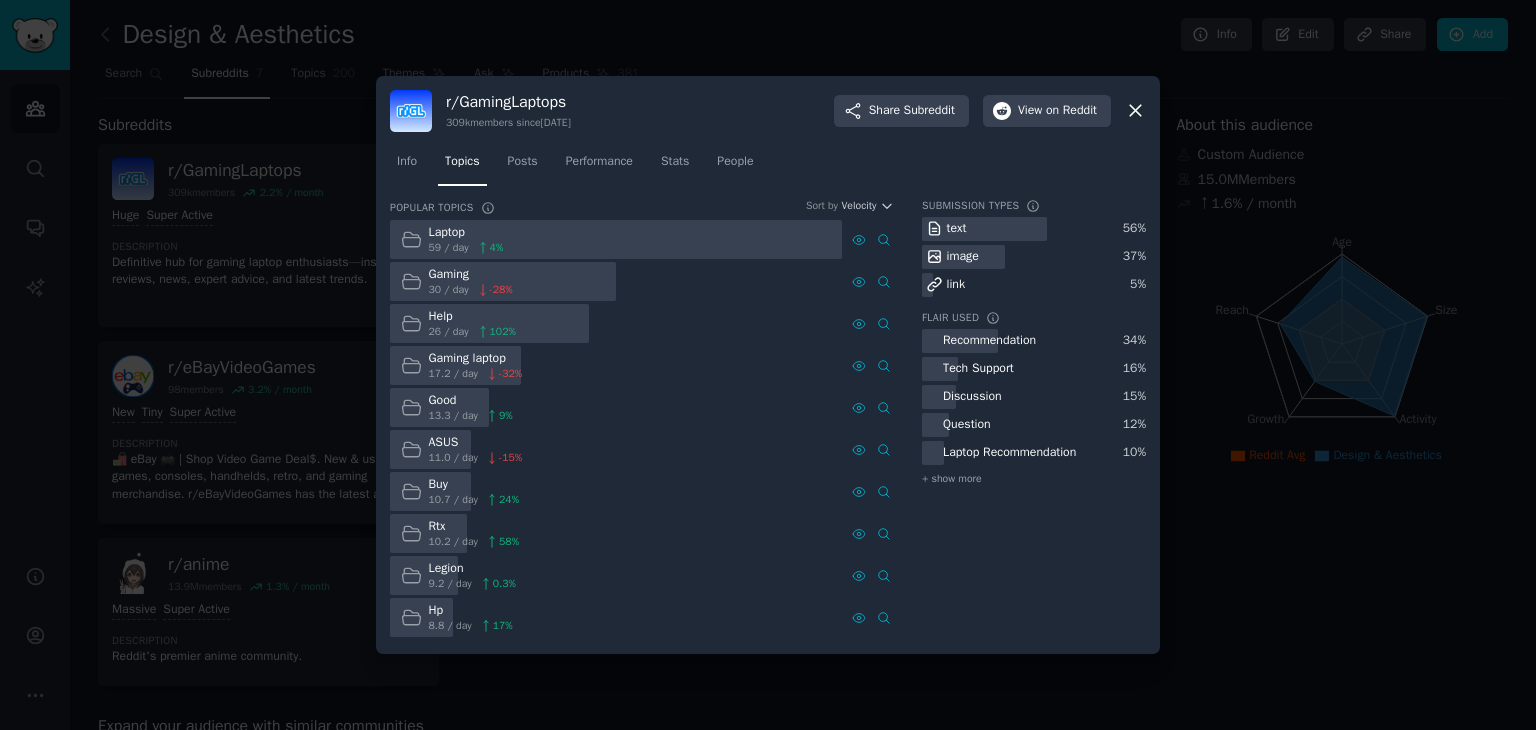 click 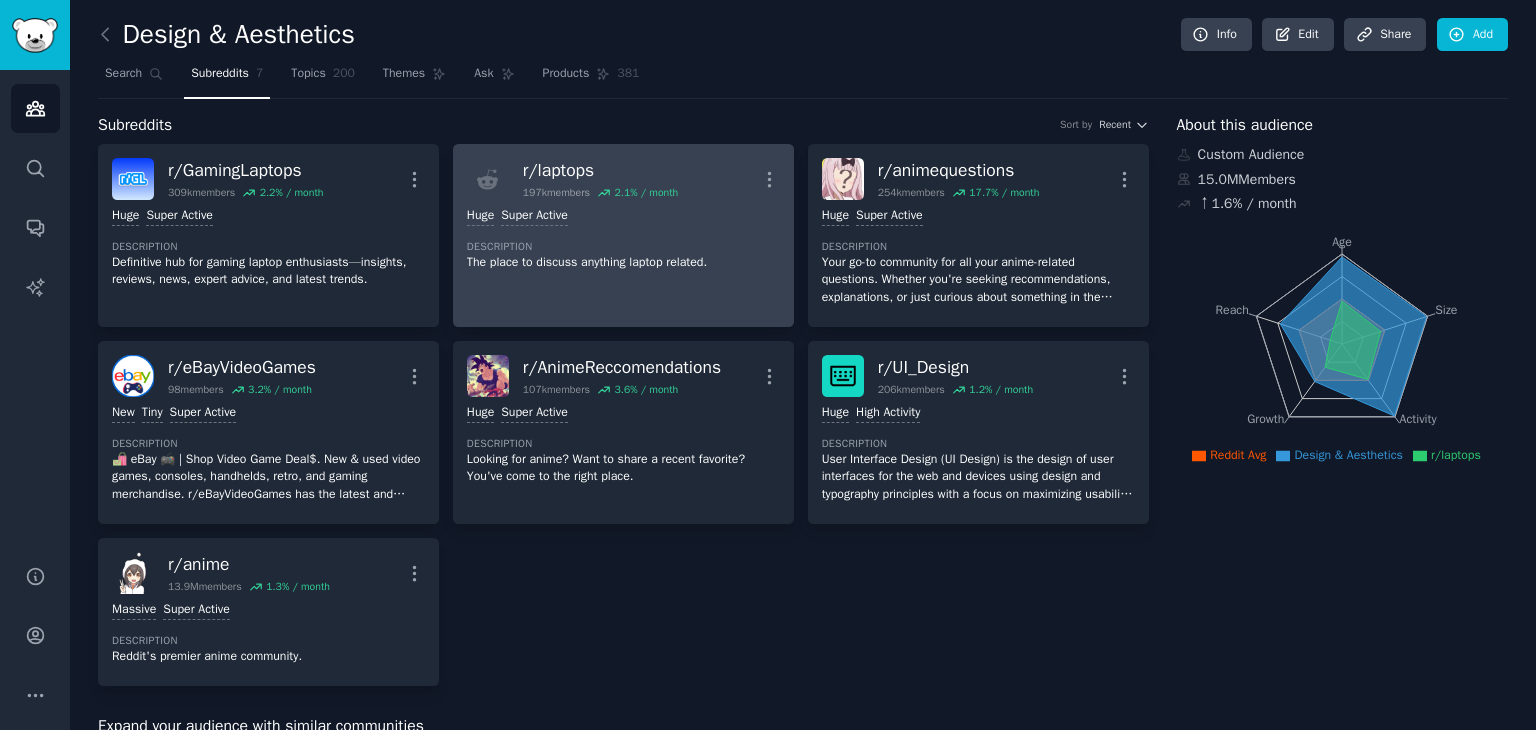 click on "The place to discuss anything laptop related." at bounding box center (623, 263) 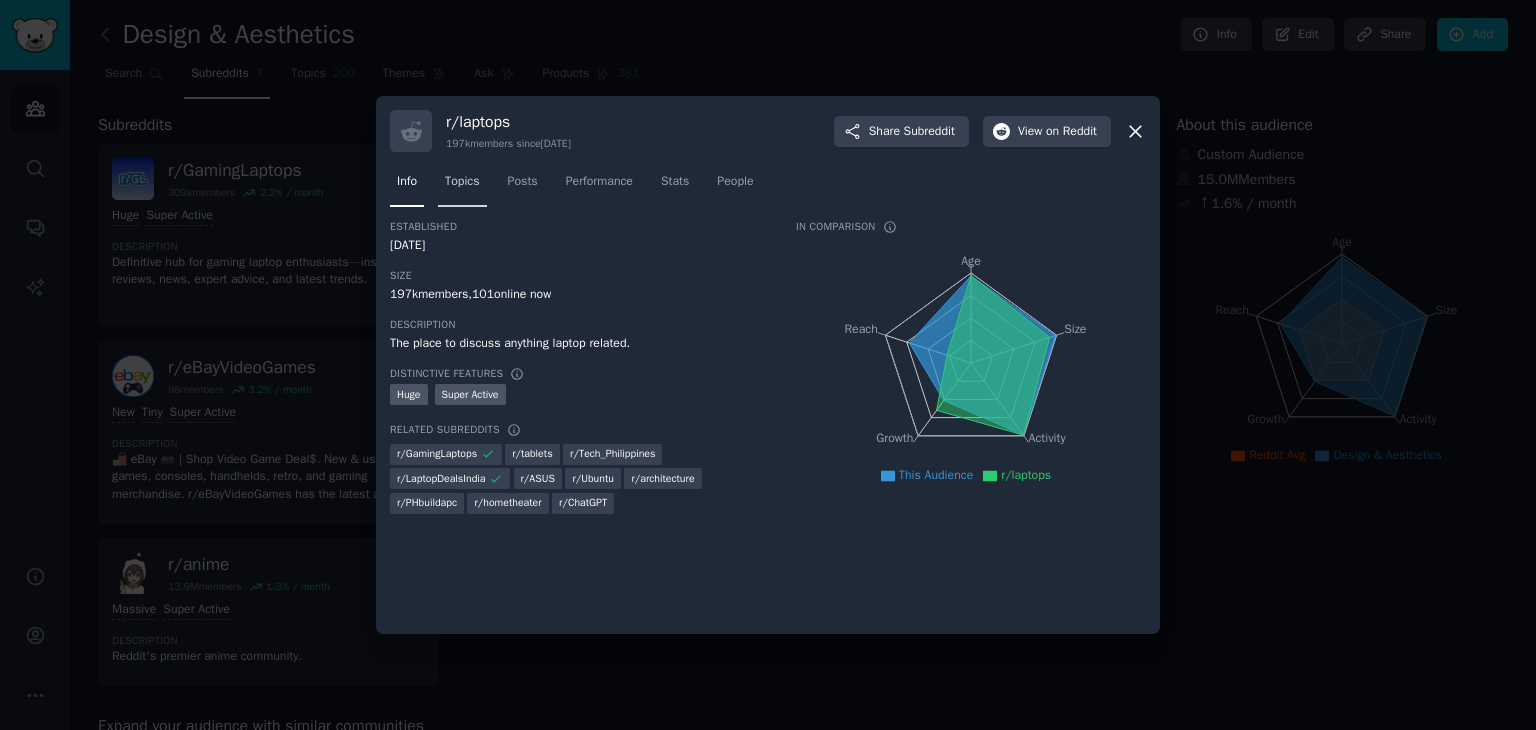 click on "Topics" at bounding box center (462, 182) 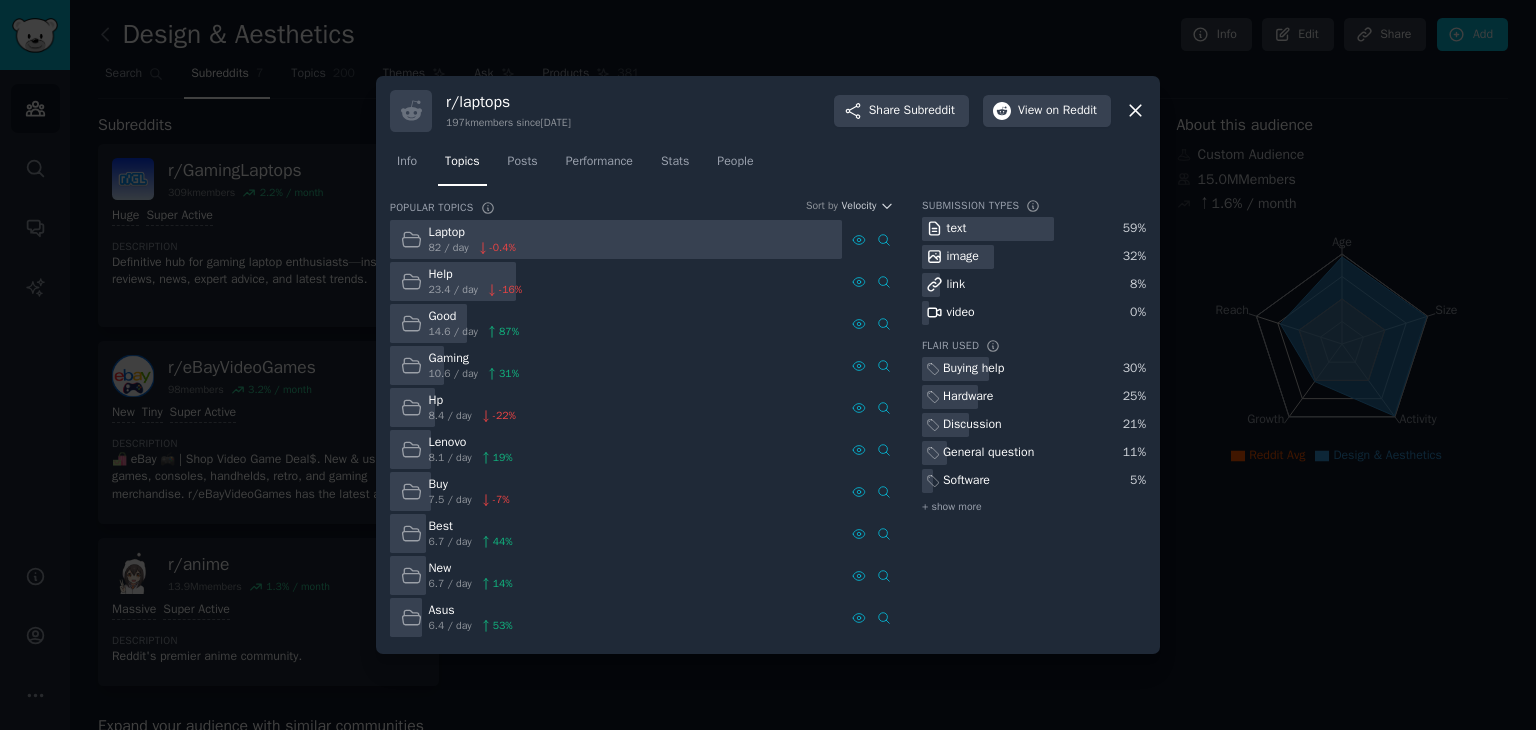 click on "r/ laptops 197k  members since  [DATE] Share  Subreddit View  on Reddit Info Topics Posts Performance Stats People Popular Topics Sort by Velocity Laptop 82 / day -0.4 % Help 23.4 / day -16 % Good 14.6 / day 87 % Gaming 10.6 / day 31 % Hp 8.4 / day -22 % Lenovo 8.1 / day 19 % Buy 7.5 / day -7 % Best 6.7 / day 44 % New 6.7 / day 14 % Asus 6.4 / day 53 % Submission Types text 59 % image 32 % link 8 % video 0 % Flair Used Buying help 30 % Hardware 25 % Discussion 21 % General question 11 % Software 5 % + show more" at bounding box center [768, 365] 